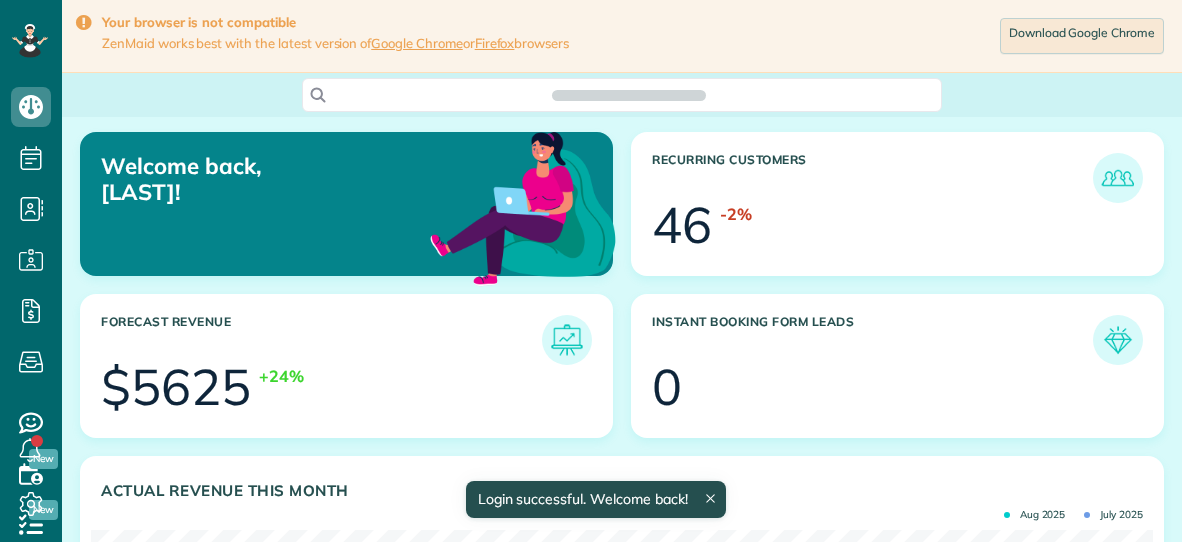 scroll, scrollTop: 0, scrollLeft: 0, axis: both 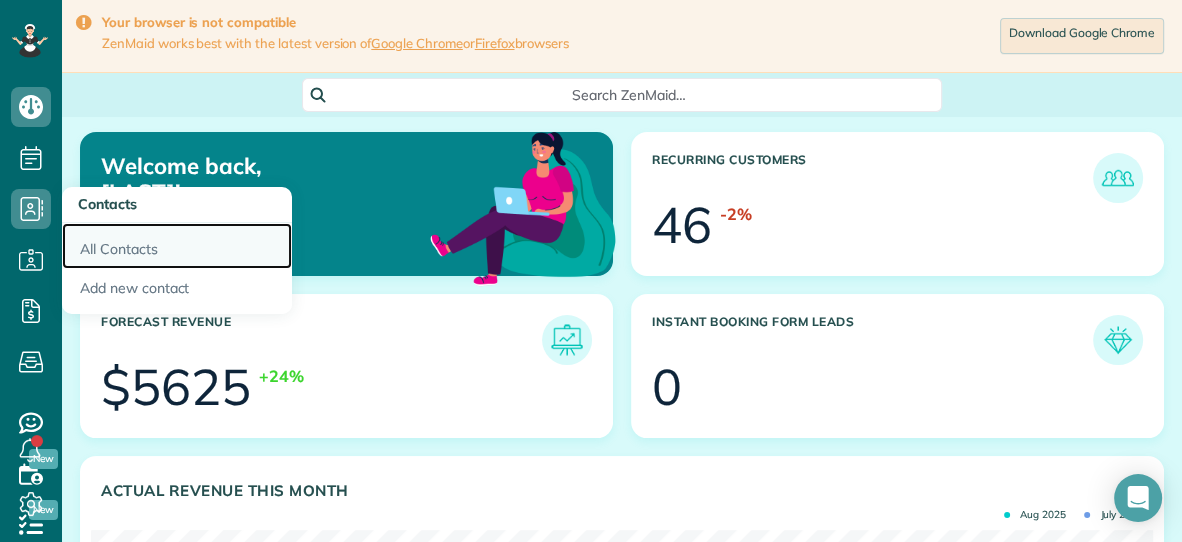 click on "All Contacts" at bounding box center [177, 246] 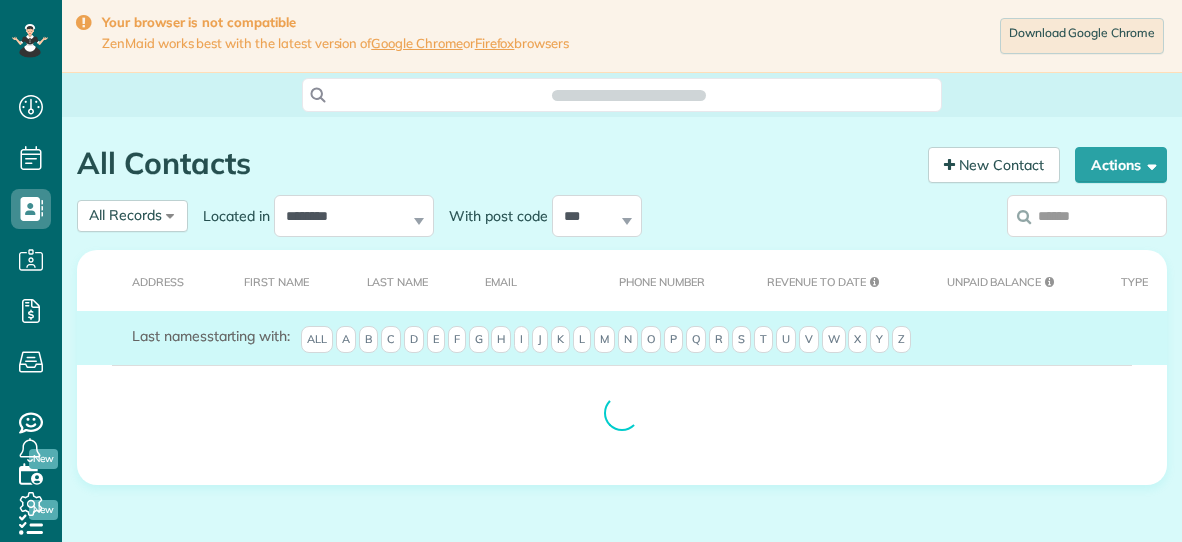 scroll, scrollTop: 0, scrollLeft: 0, axis: both 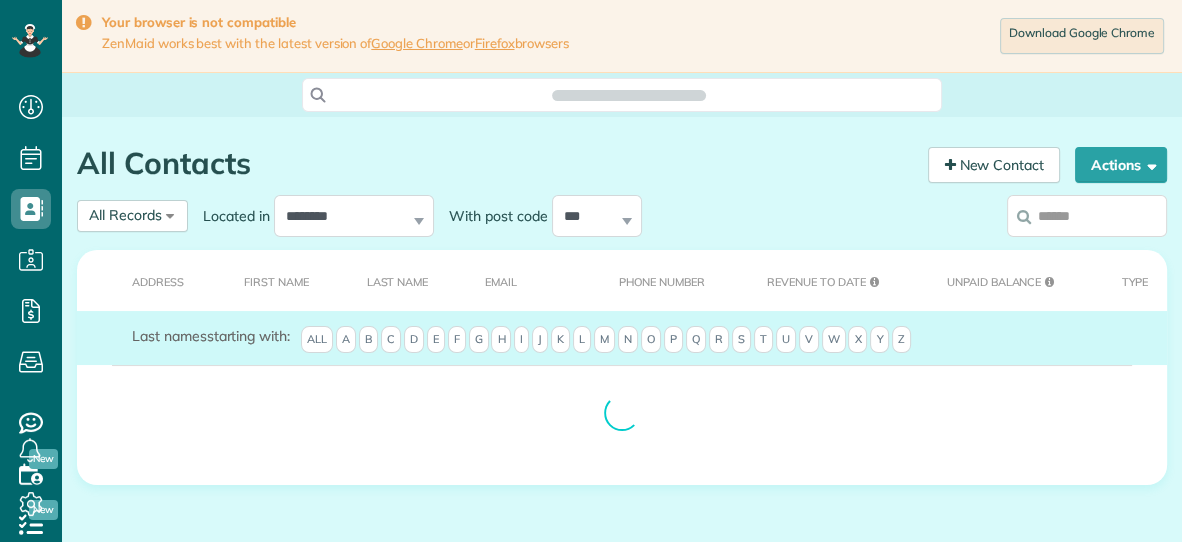 click at bounding box center (1087, 216) 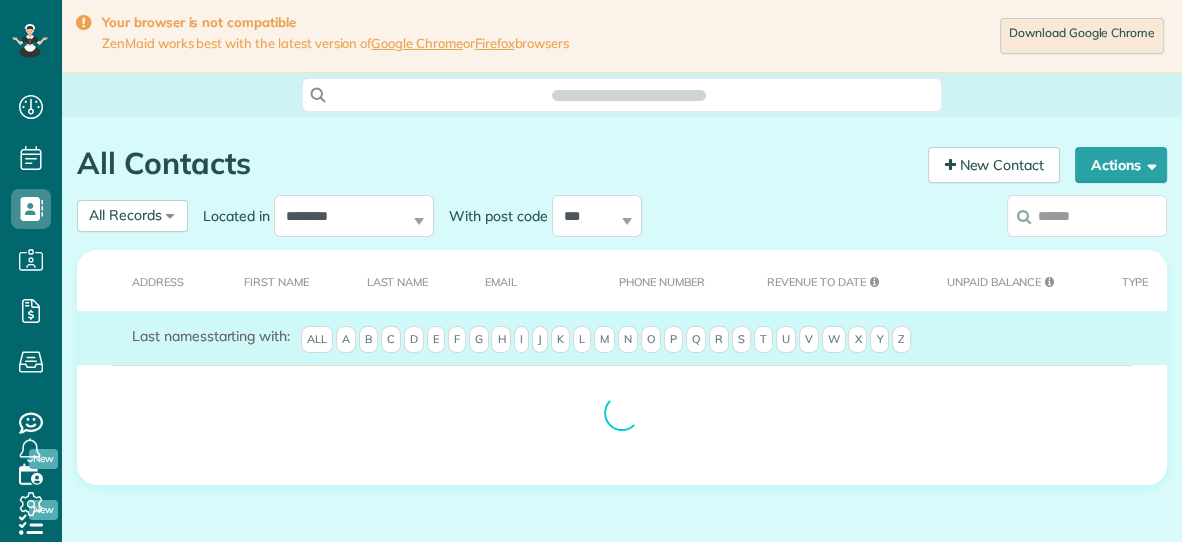 scroll, scrollTop: 541, scrollLeft: 61, axis: both 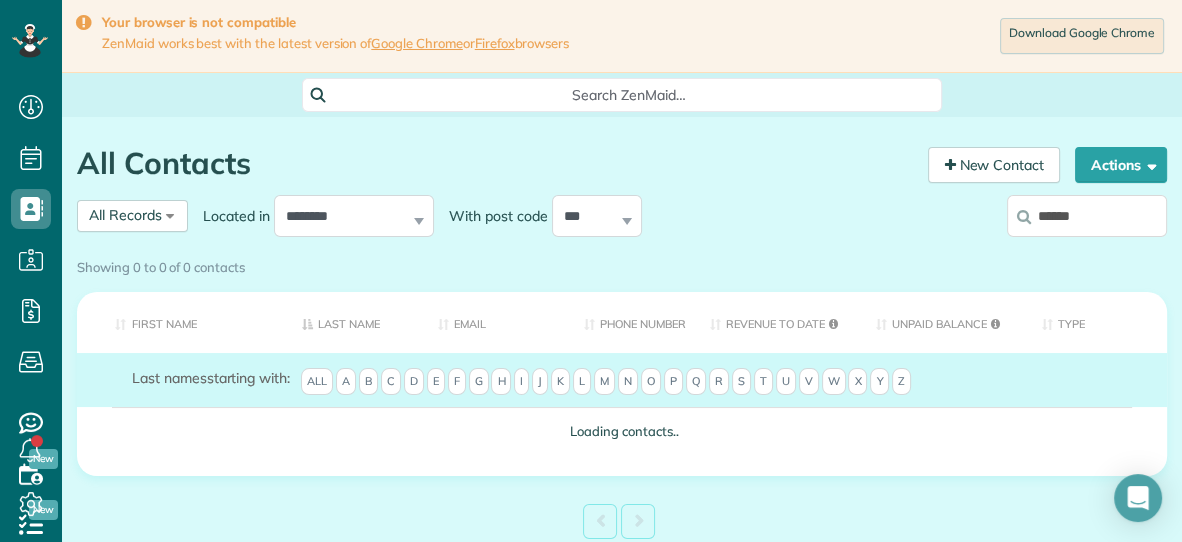 type on "******" 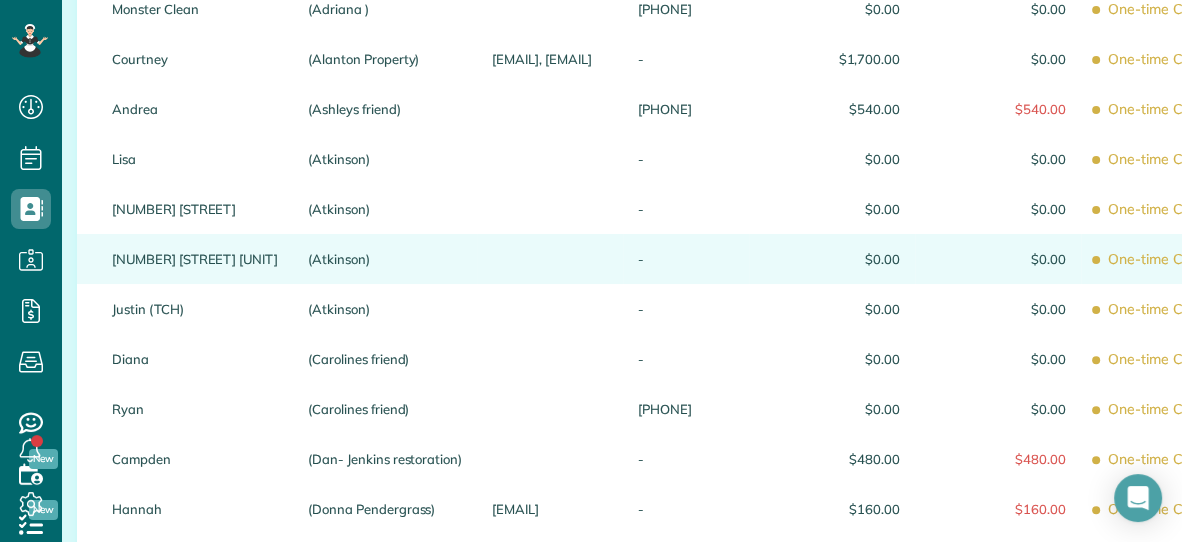 scroll, scrollTop: 0, scrollLeft: 0, axis: both 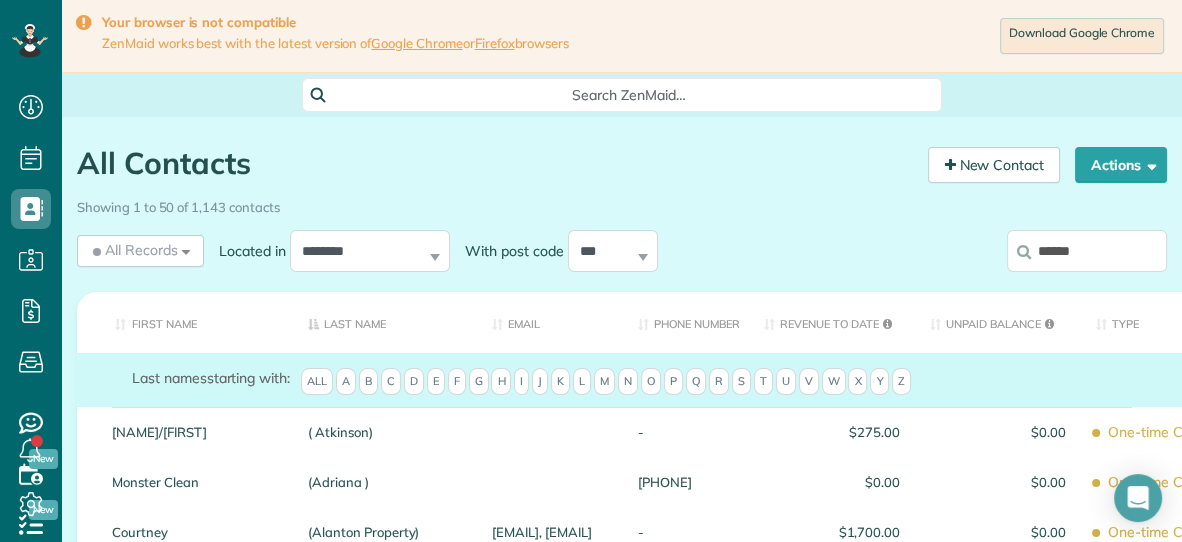 click on "******" at bounding box center (1087, 251) 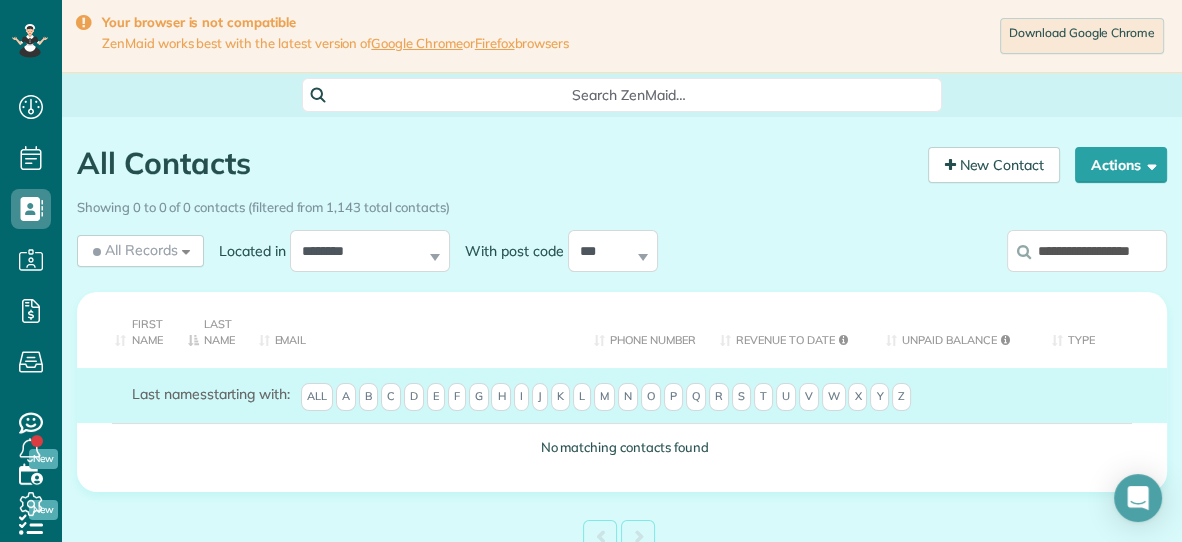 scroll, scrollTop: 0, scrollLeft: 25, axis: horizontal 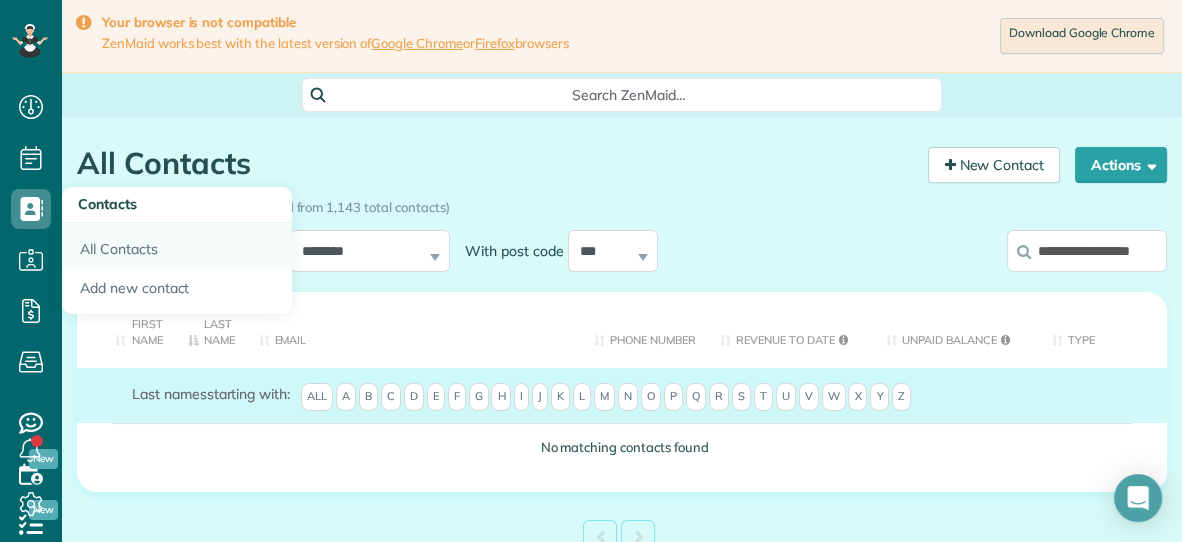 type on "**********" 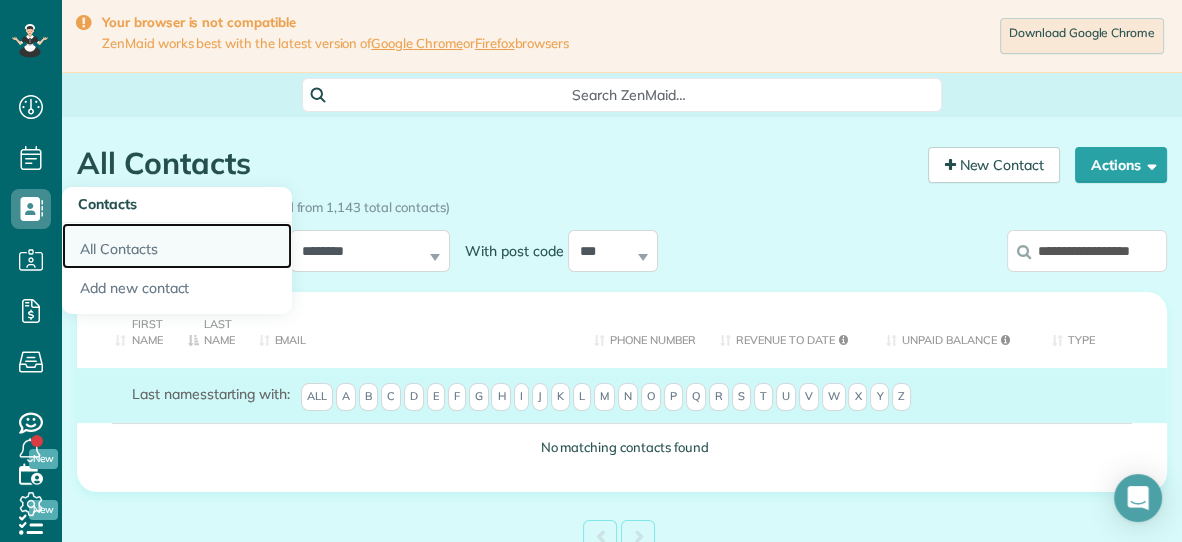 click on "All Contacts" at bounding box center [177, 246] 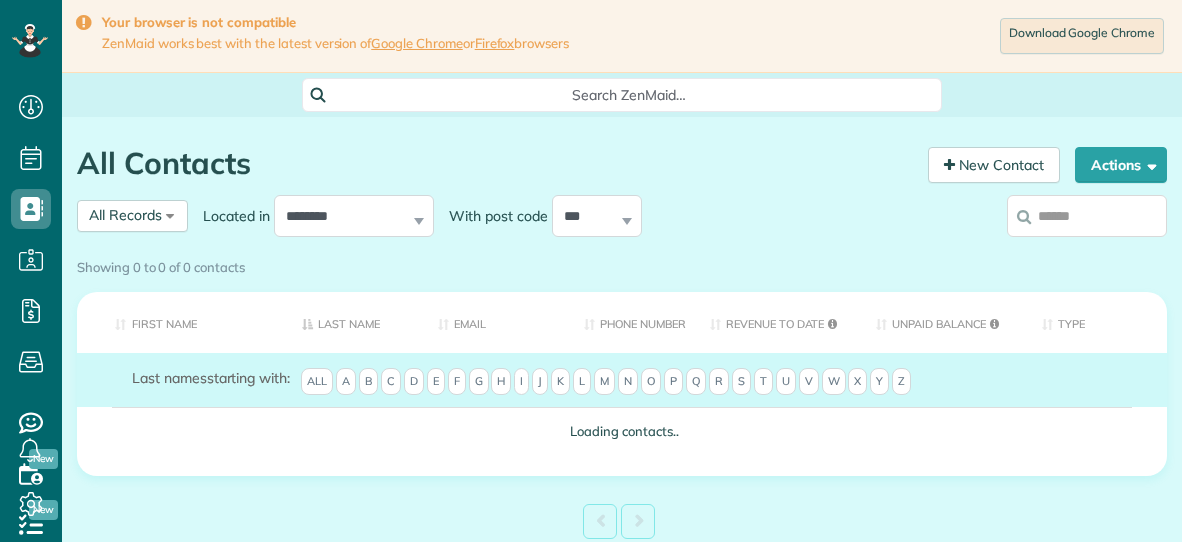 scroll, scrollTop: 0, scrollLeft: 0, axis: both 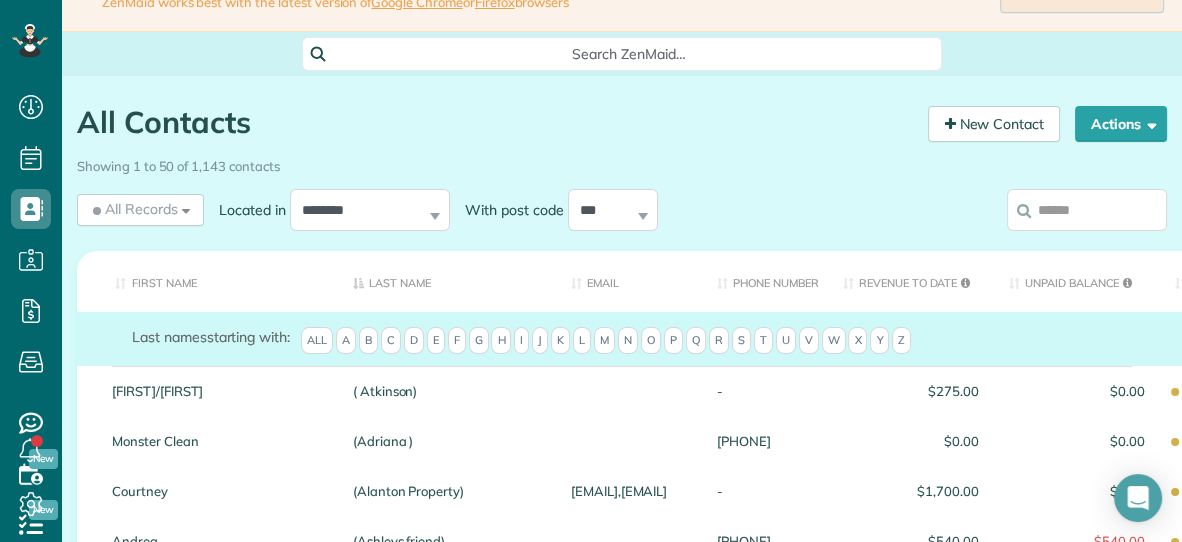 click at bounding box center (1087, 210) 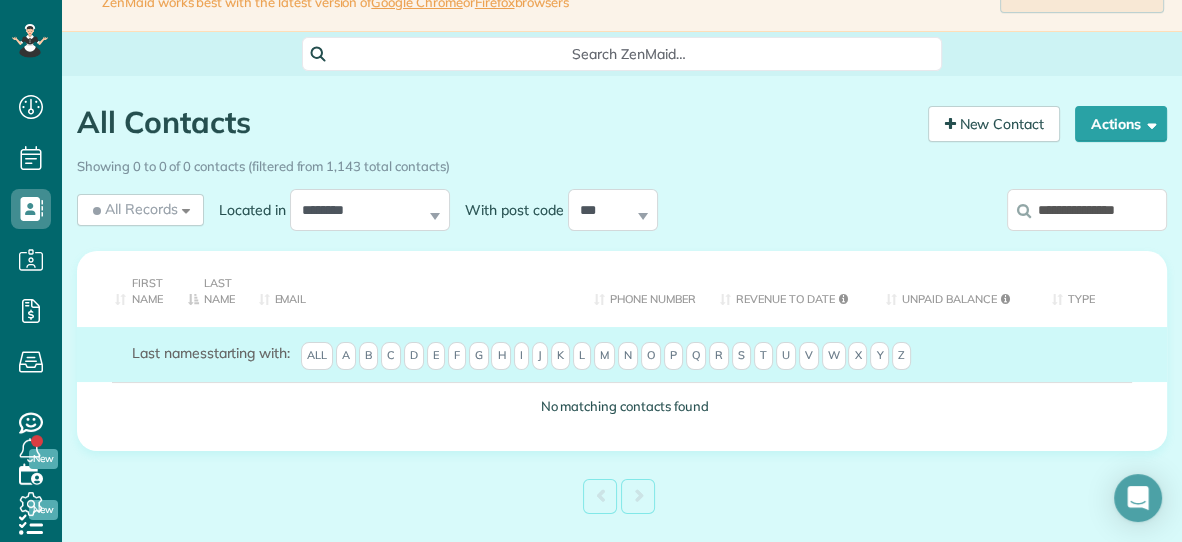 scroll, scrollTop: 0, scrollLeft: 6, axis: horizontal 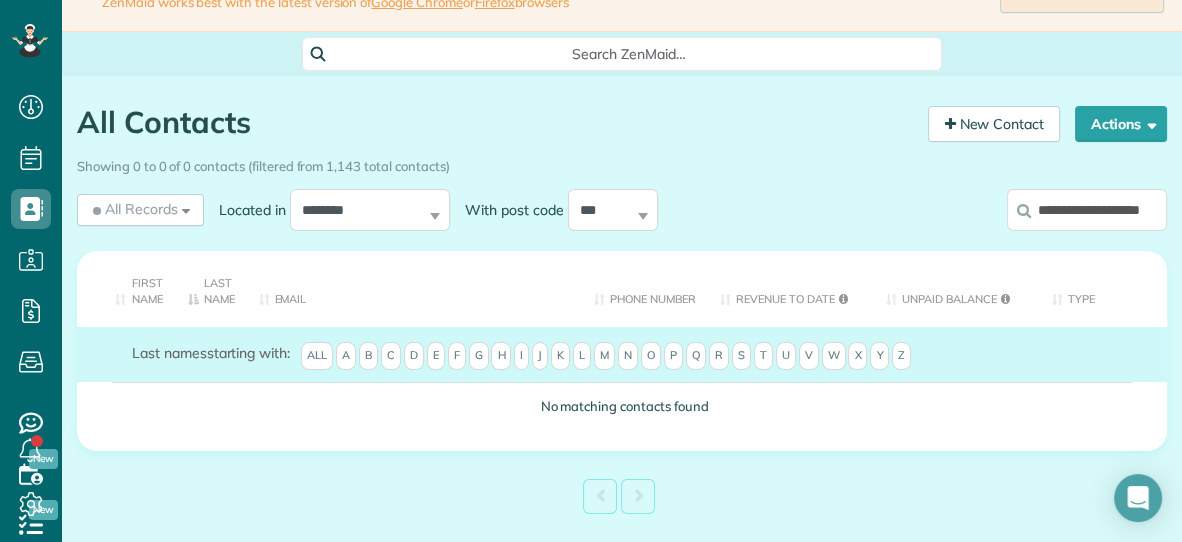 click on "**********" at bounding box center (1087, 210) 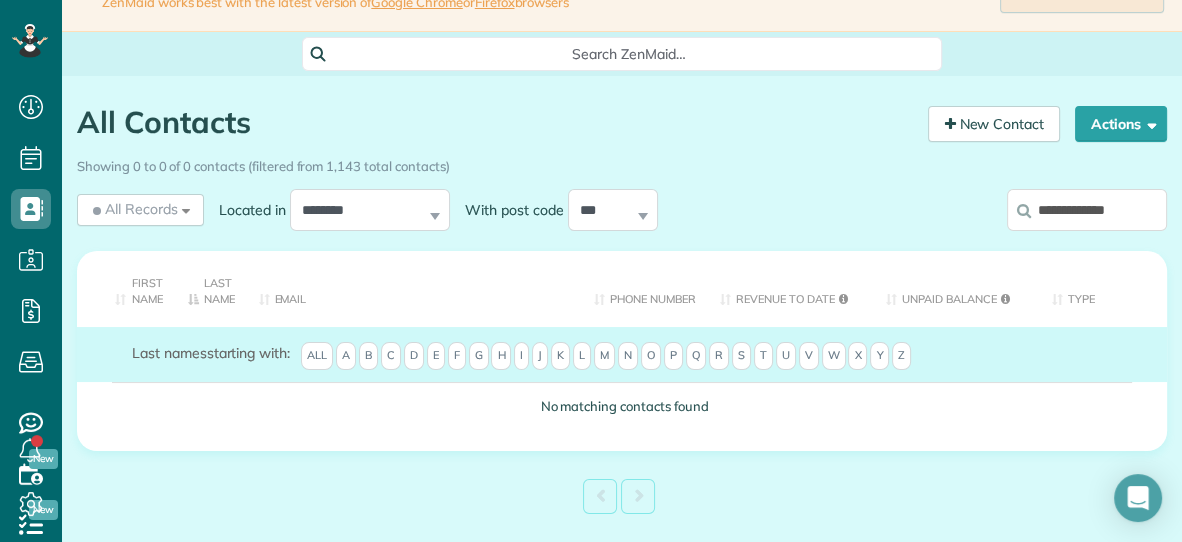 scroll, scrollTop: 0, scrollLeft: 0, axis: both 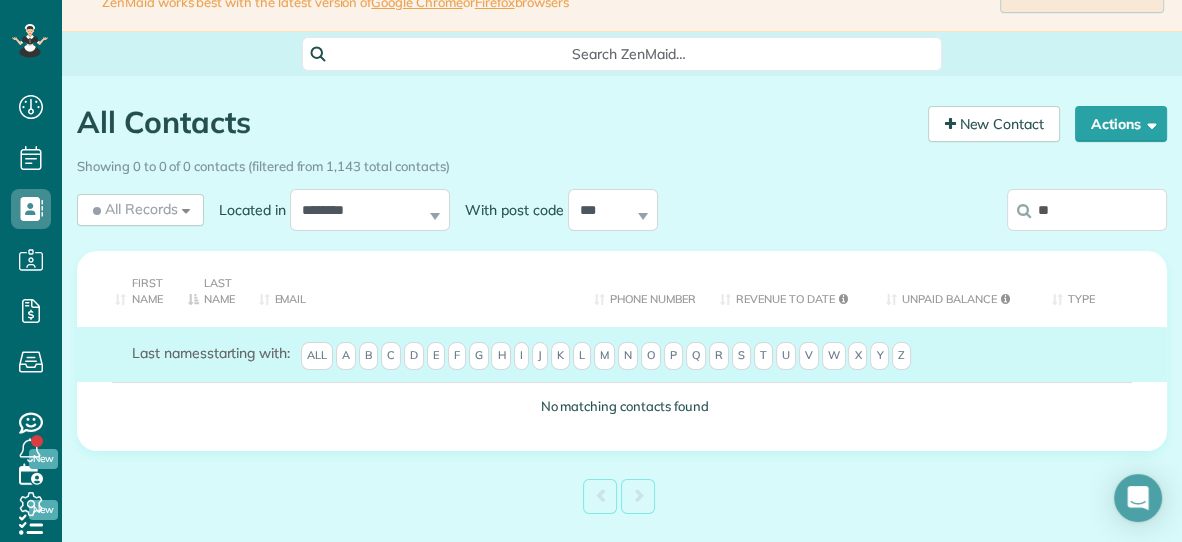 type on "*" 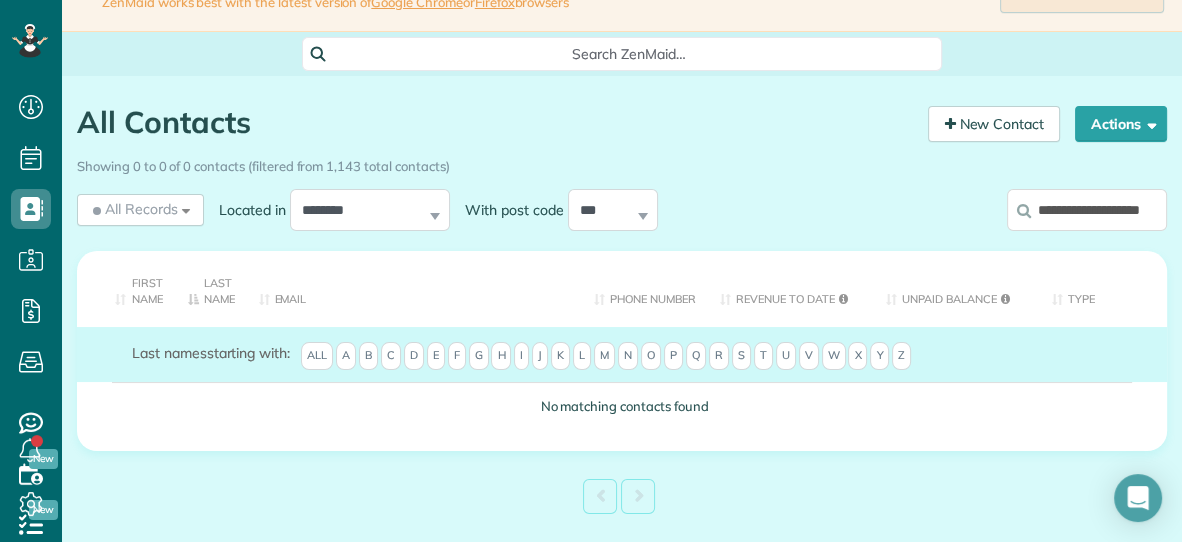 scroll, scrollTop: 0, scrollLeft: 38, axis: horizontal 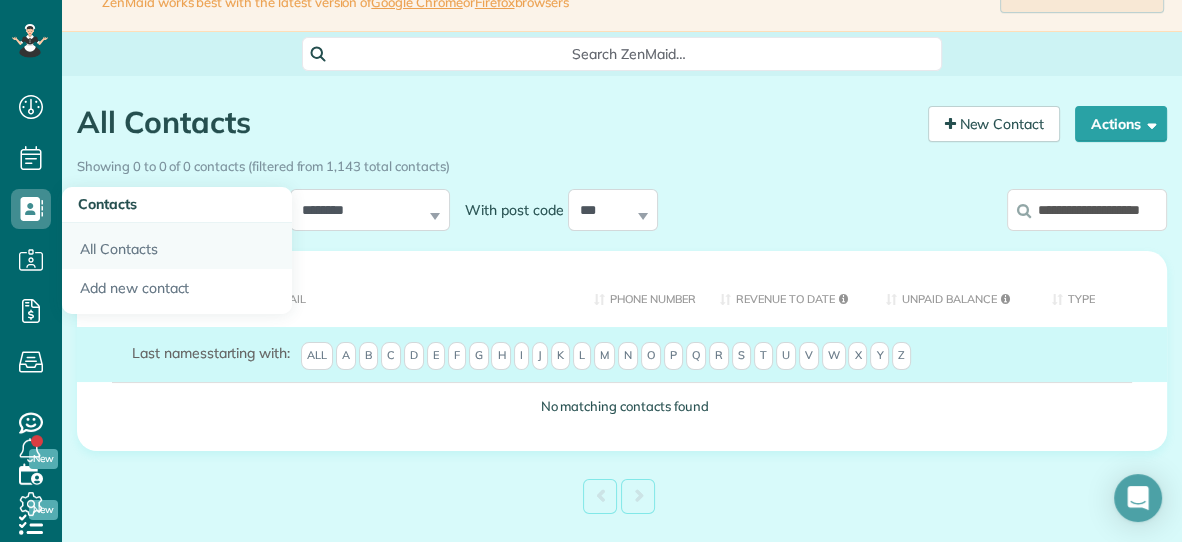 type on "**********" 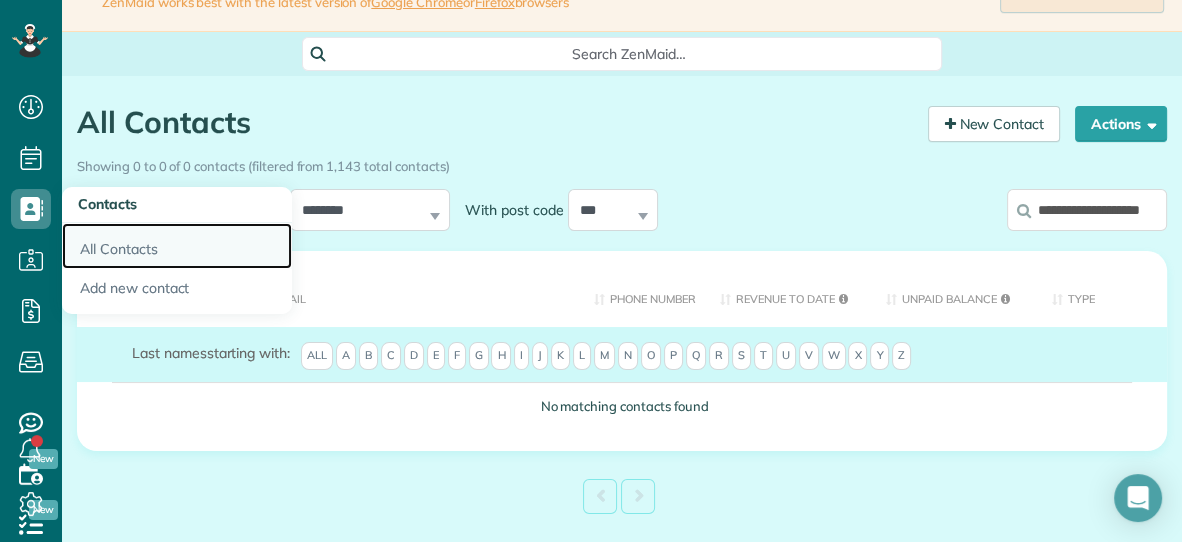 click on "All Contacts" at bounding box center [177, 246] 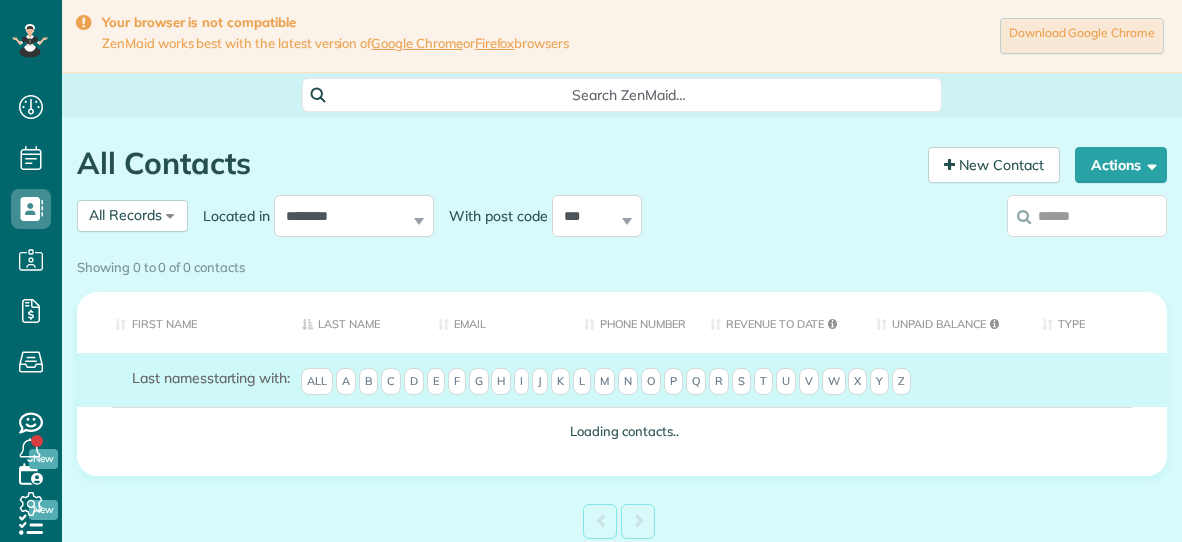 scroll, scrollTop: 0, scrollLeft: 0, axis: both 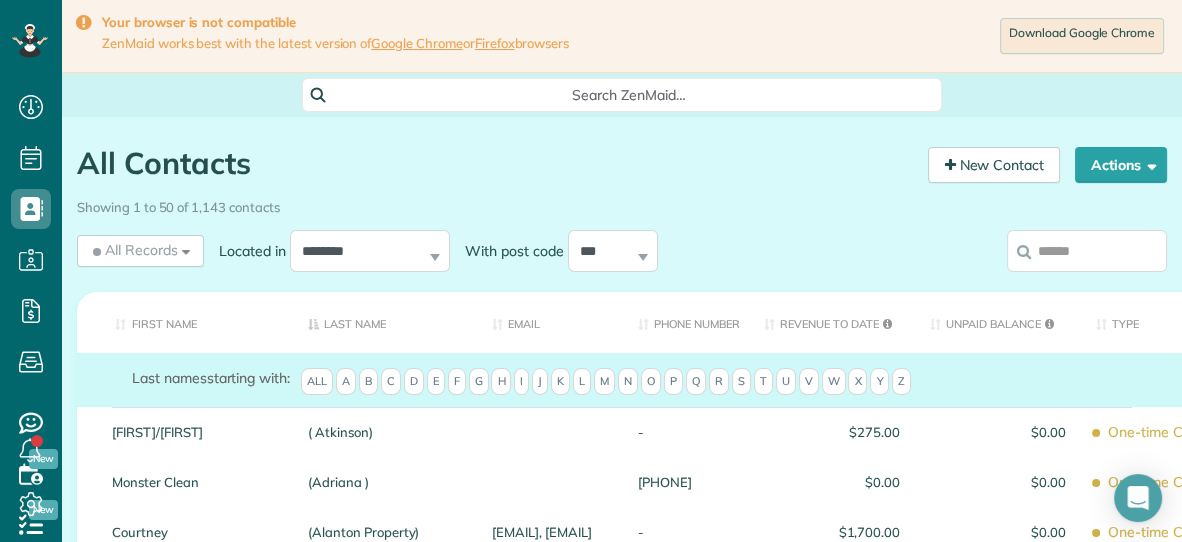 click at bounding box center (1087, 251) 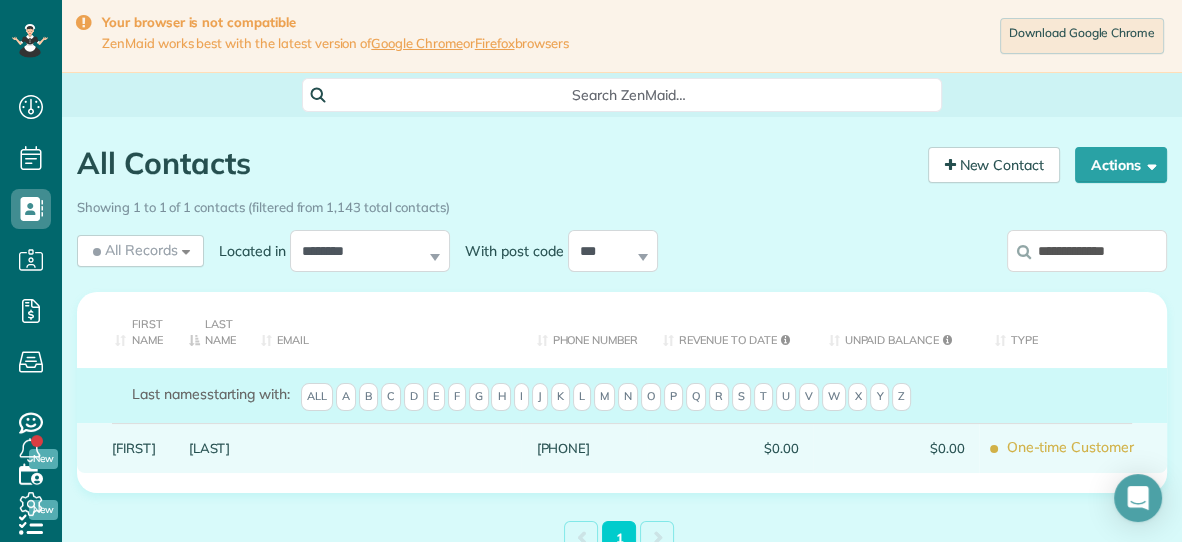 type on "**********" 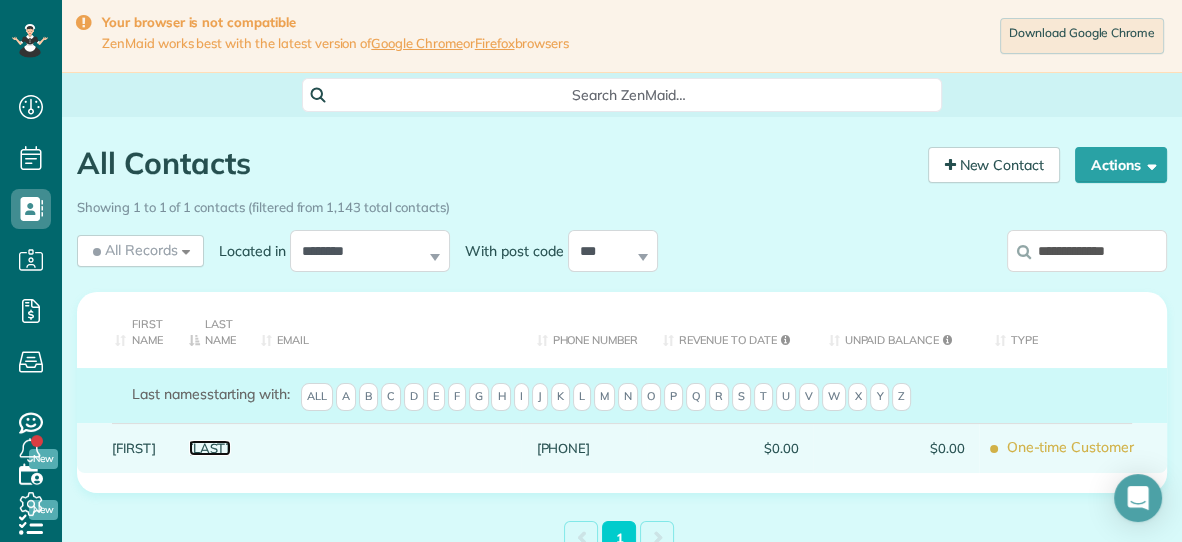 click on "Hendricks" at bounding box center (210, 448) 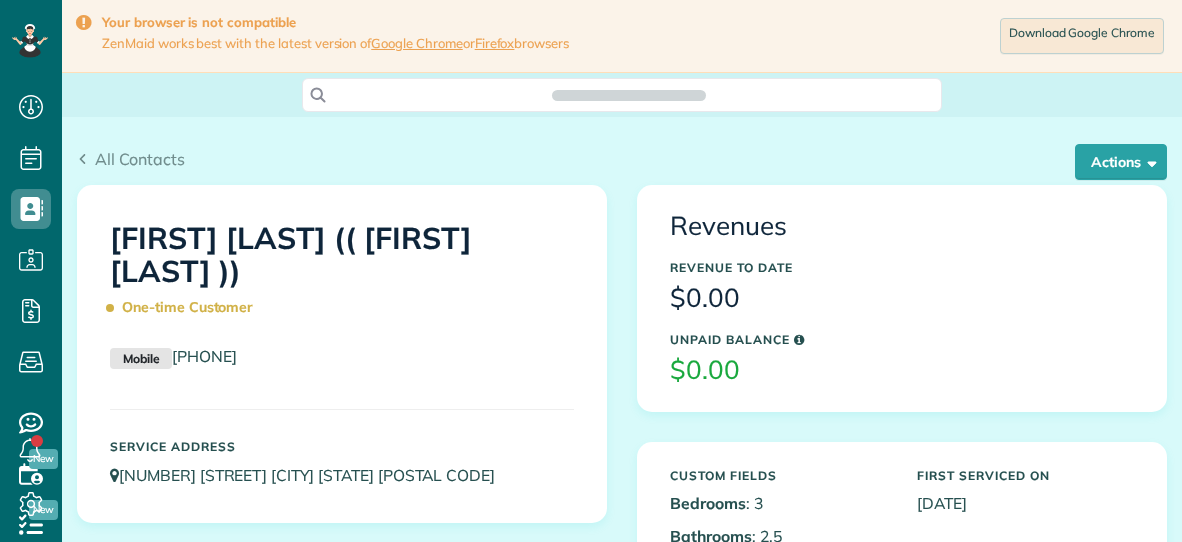 scroll, scrollTop: 0, scrollLeft: 0, axis: both 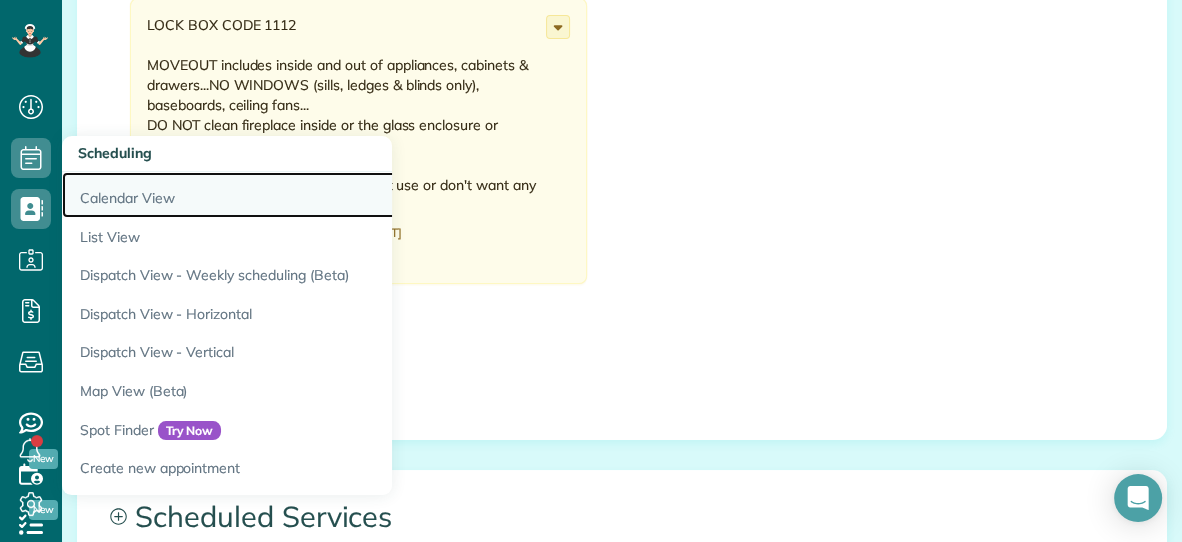 click on "Calendar View" at bounding box center [312, 195] 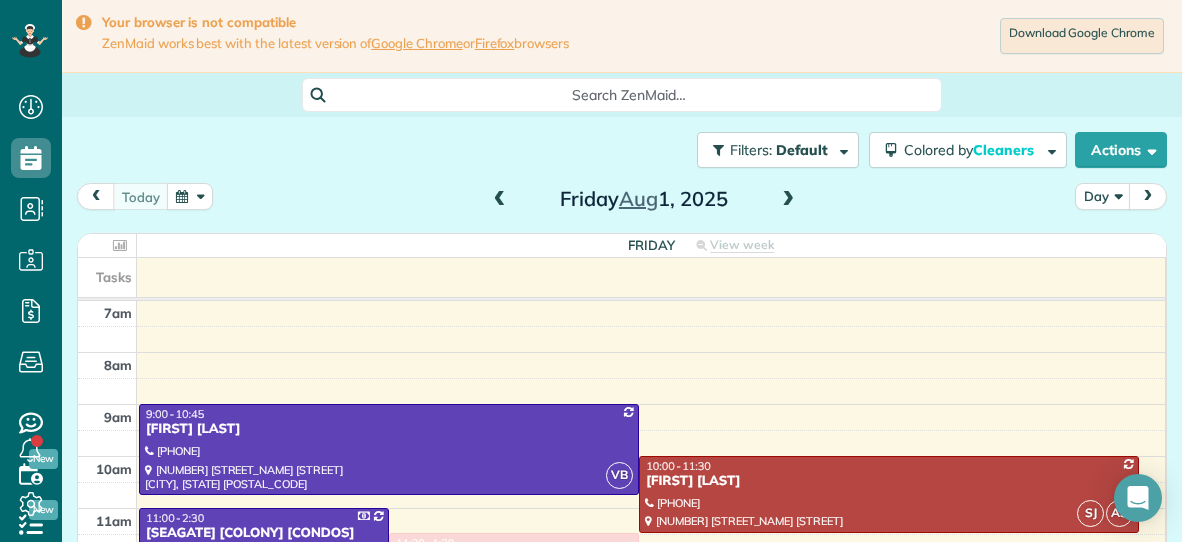 scroll, scrollTop: 0, scrollLeft: 0, axis: both 